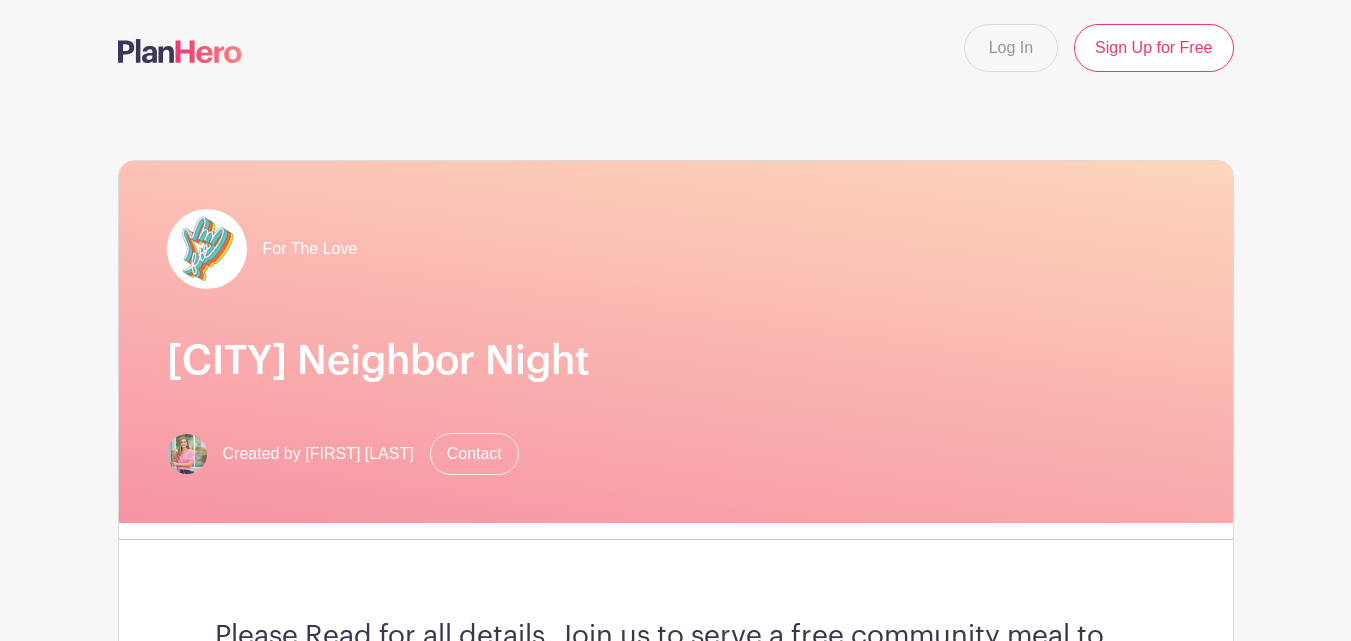 scroll, scrollTop: 300, scrollLeft: 0, axis: vertical 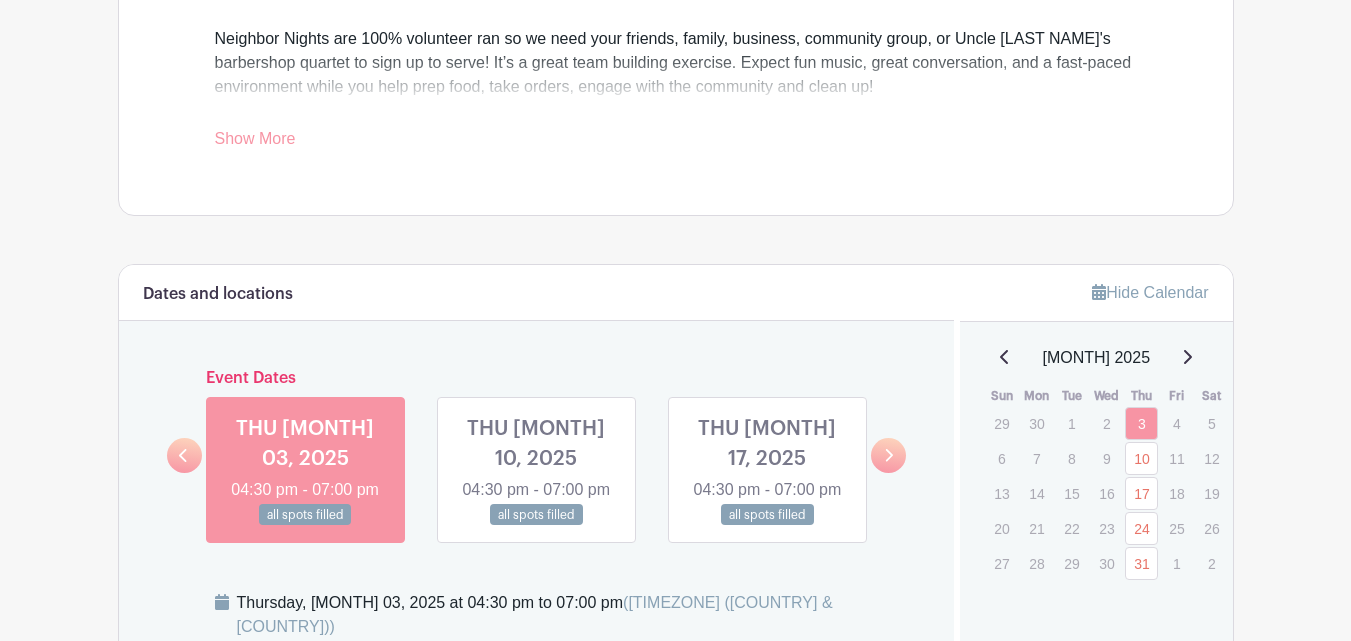 click at bounding box center (305, 526) 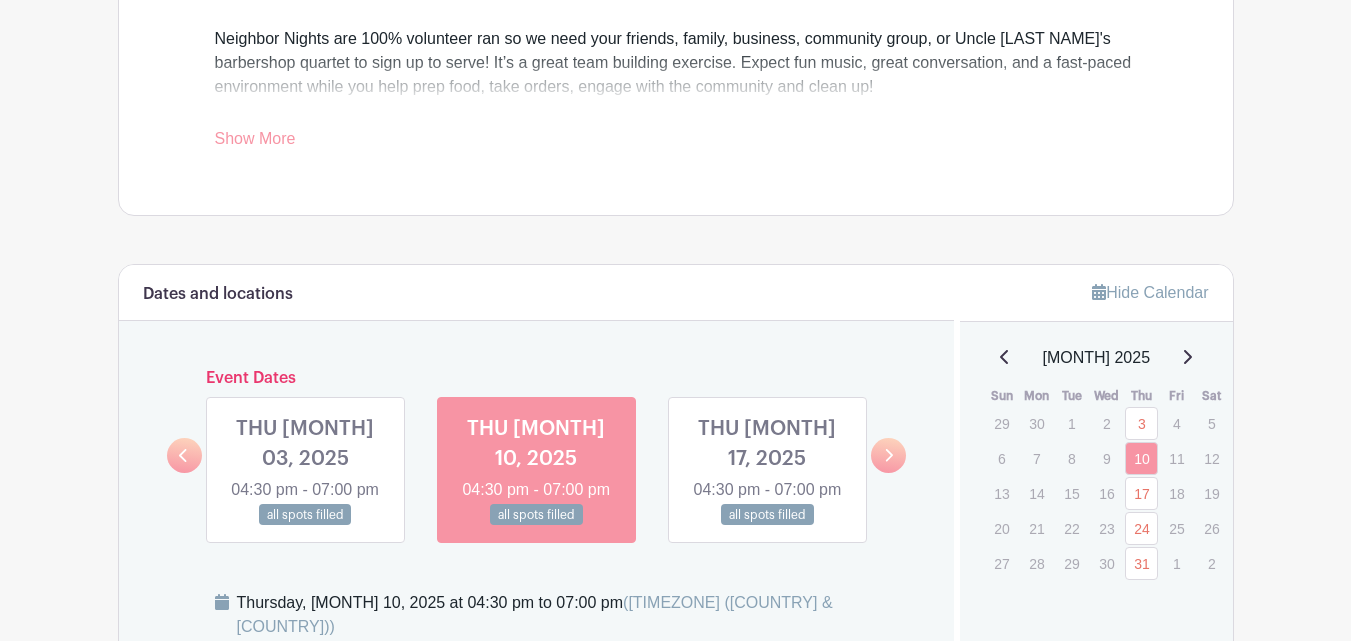 scroll, scrollTop: 500, scrollLeft: 0, axis: vertical 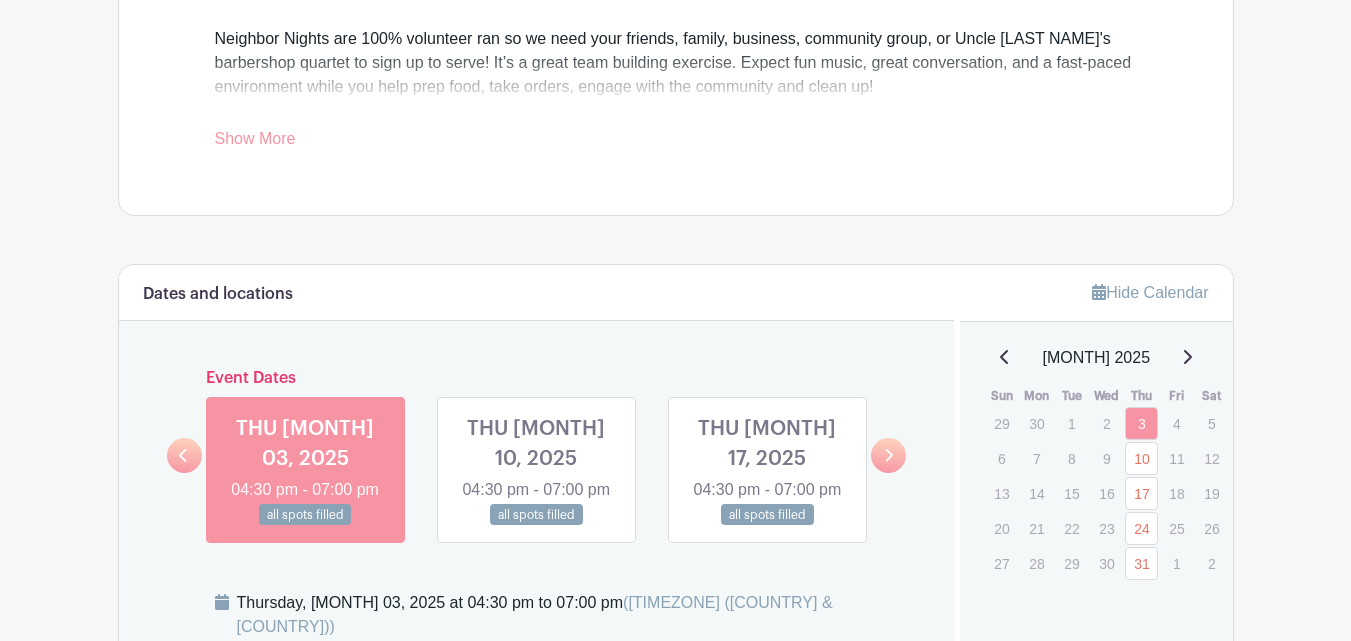 click on "Show More" at bounding box center [255, 142] 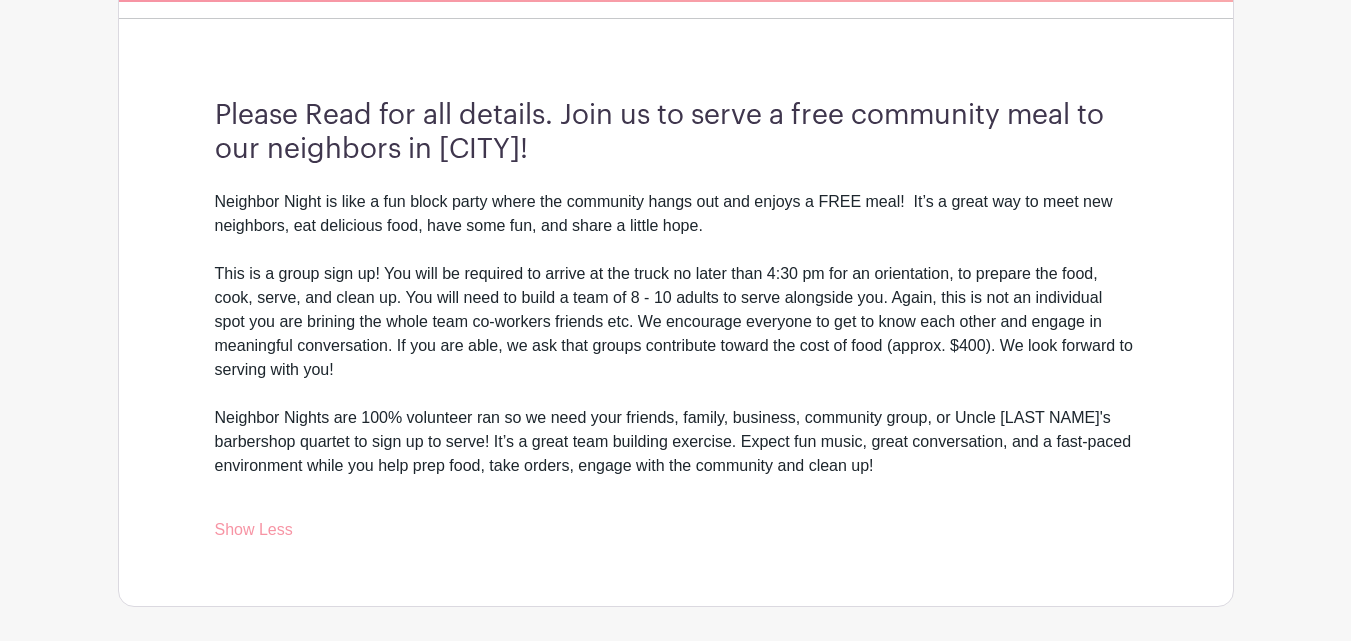scroll, scrollTop: 500, scrollLeft: 0, axis: vertical 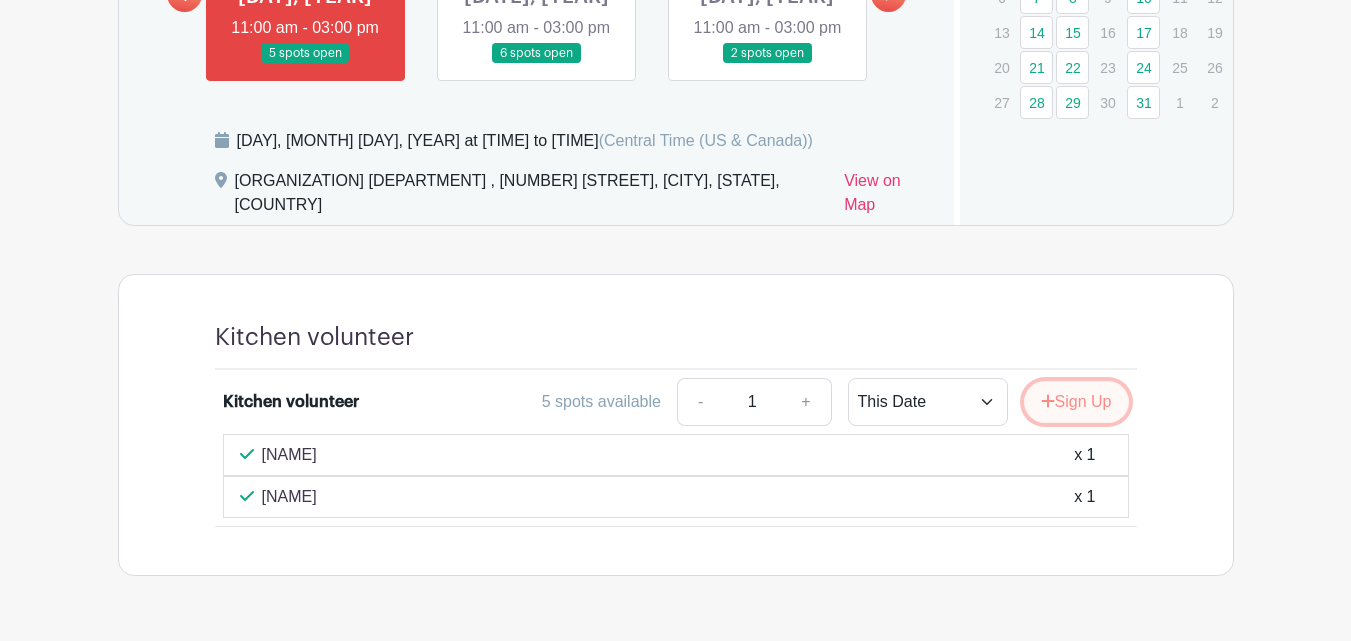 click on "Sign Up" at bounding box center (1076, 402) 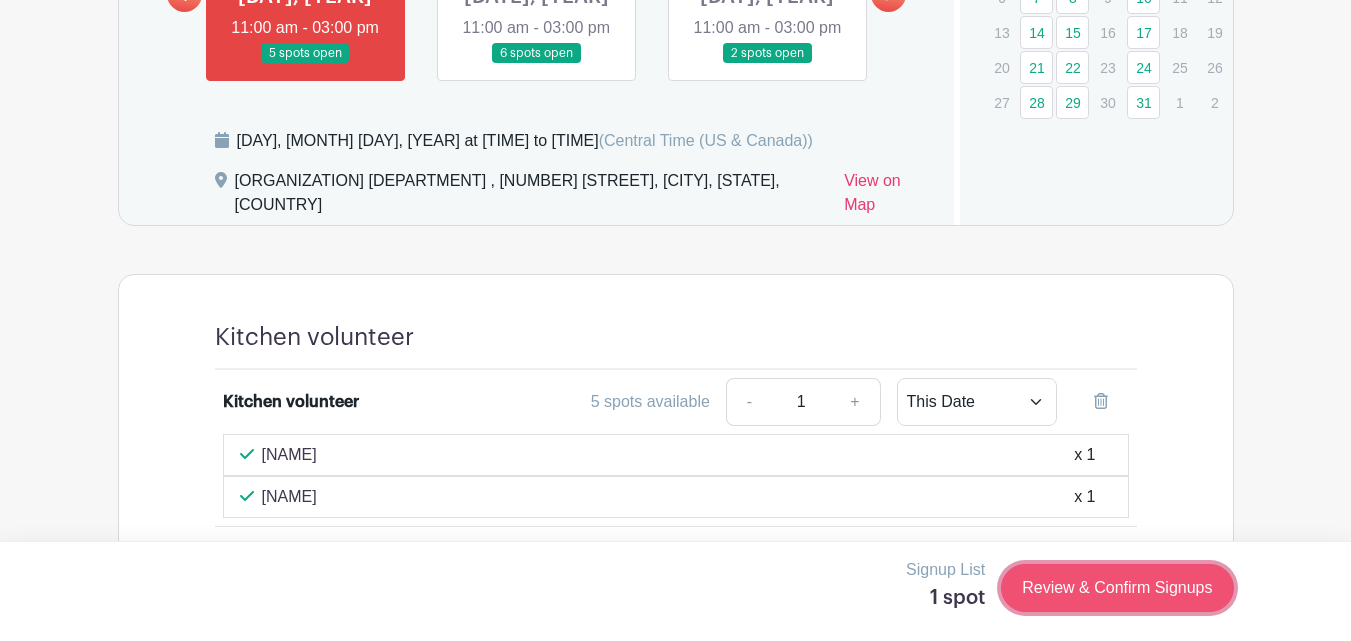 click on "Review & Confirm Signups" at bounding box center (1117, 588) 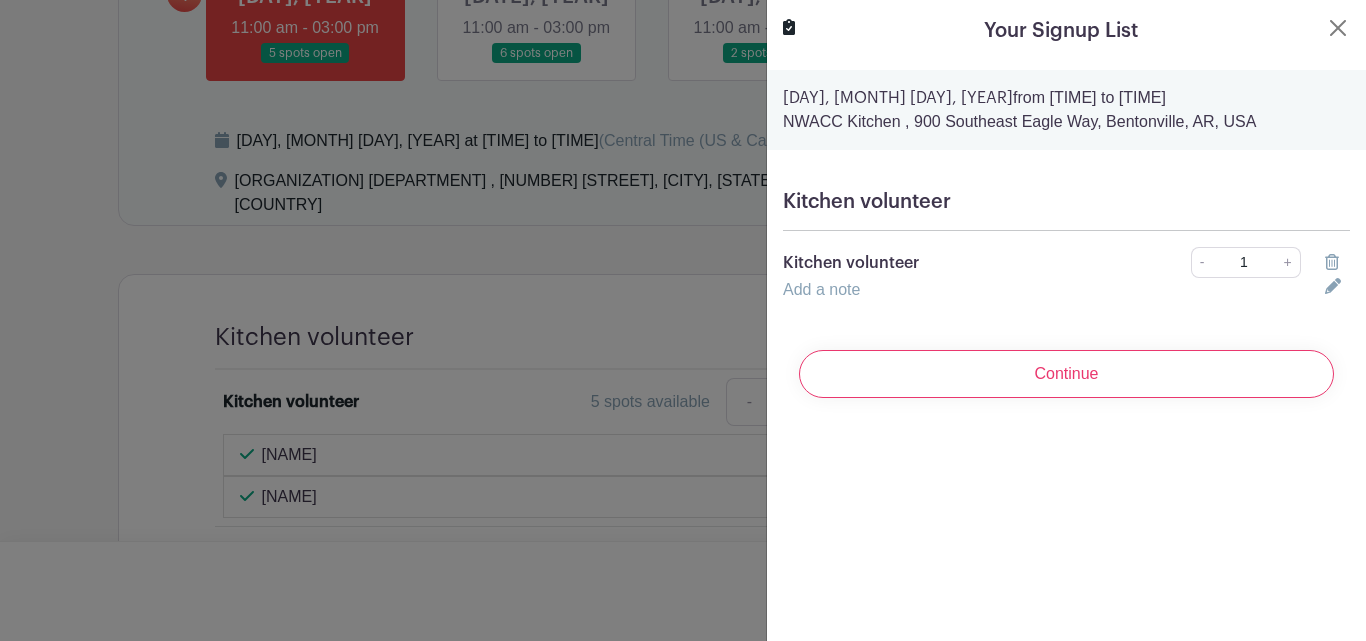 click on "Kitchen volunteer
Kitchen volunteer
-
1
+
Add a note" at bounding box center (1066, 246) 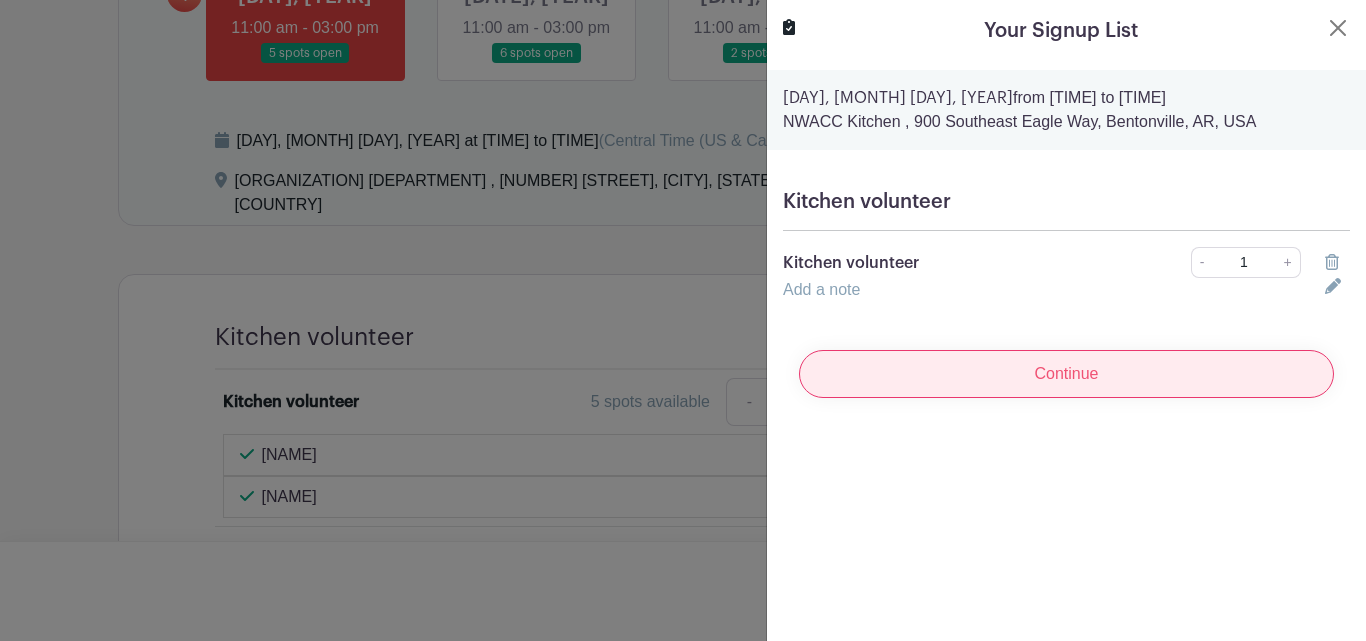 click on "Continue" at bounding box center [1066, 374] 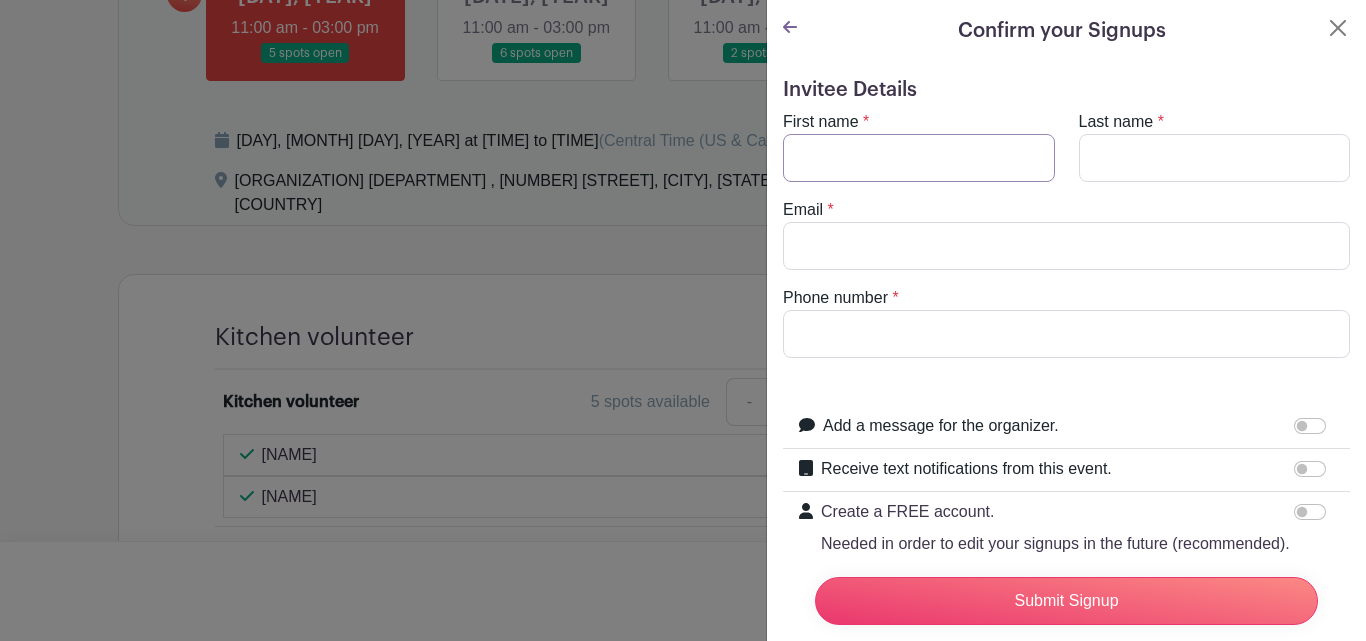 click on "First name" at bounding box center [919, 158] 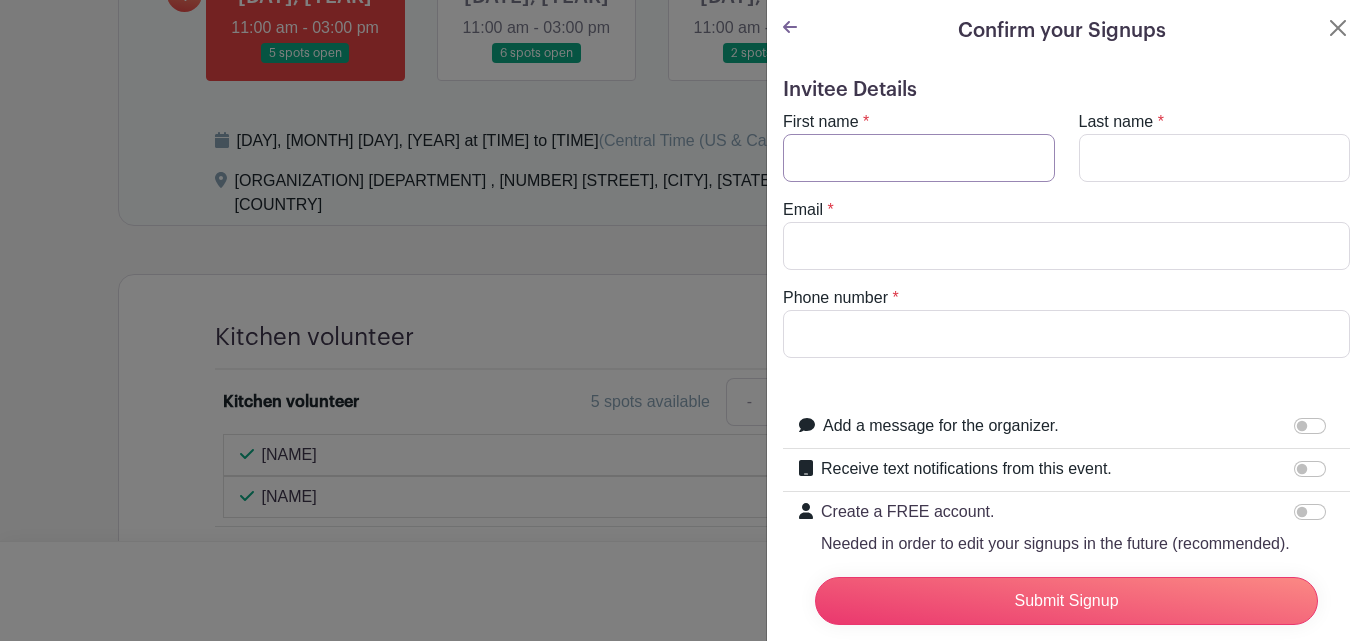 type on "[PERSON]" 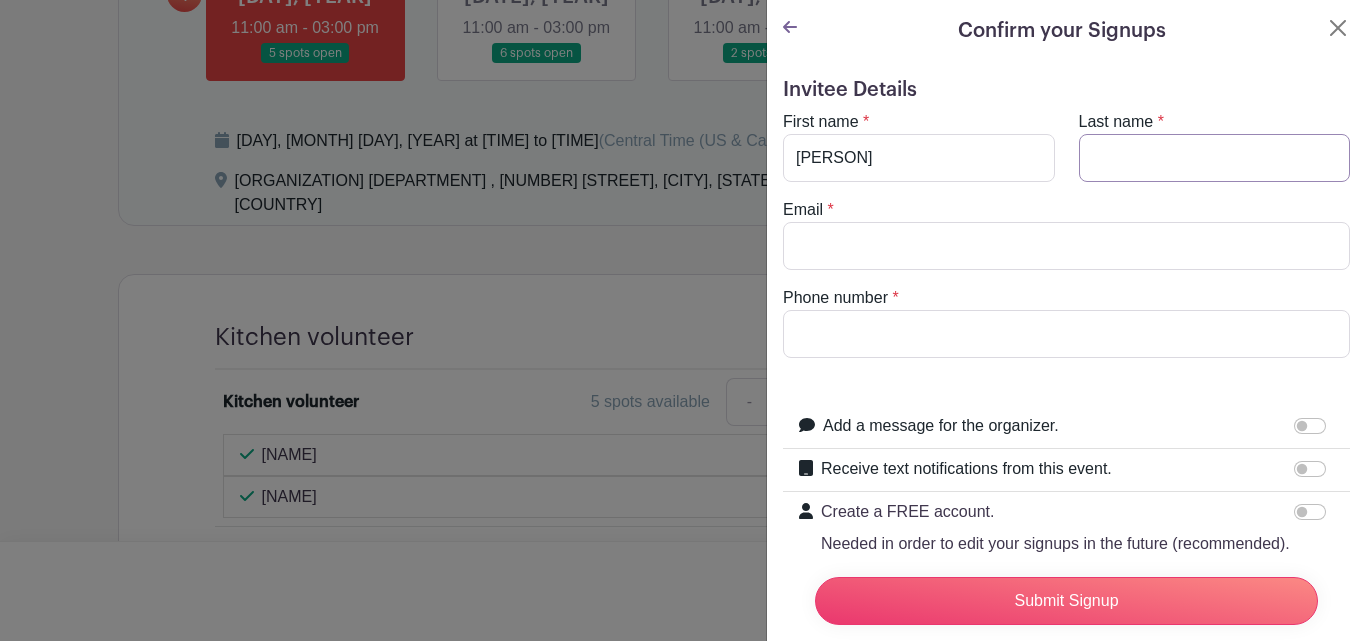 type on "Begin" 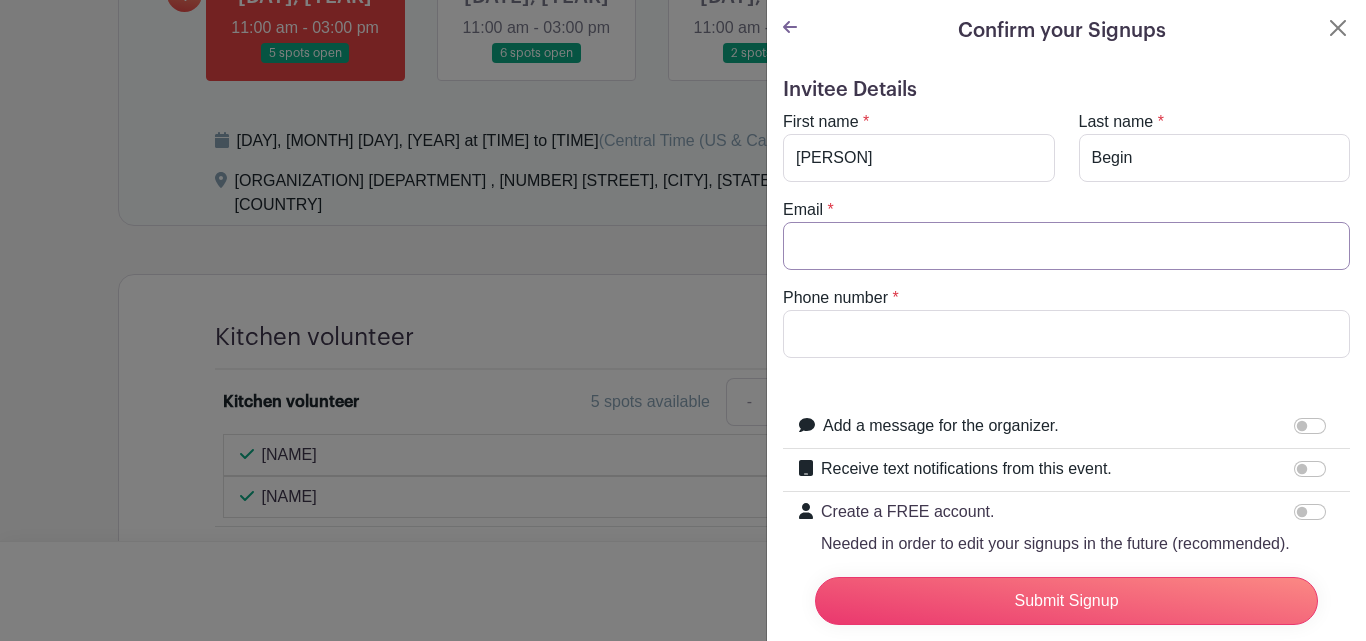 type on "susanbegin38@example.com" 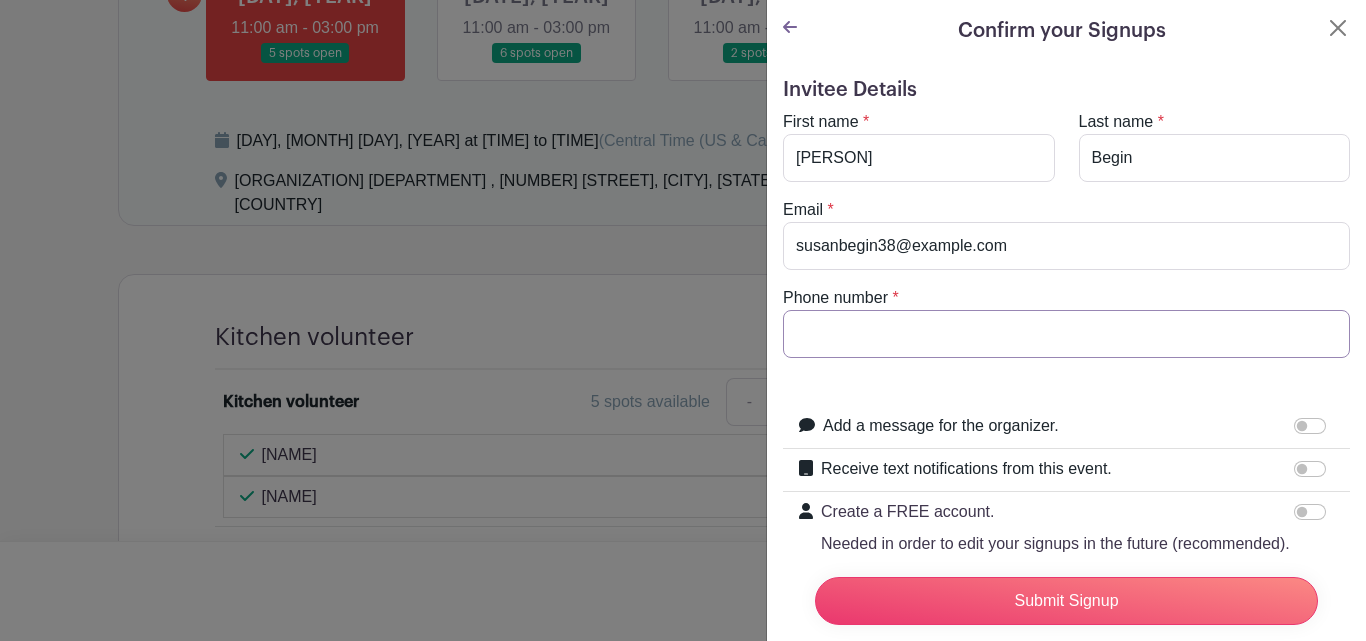 type on "[PHONE]" 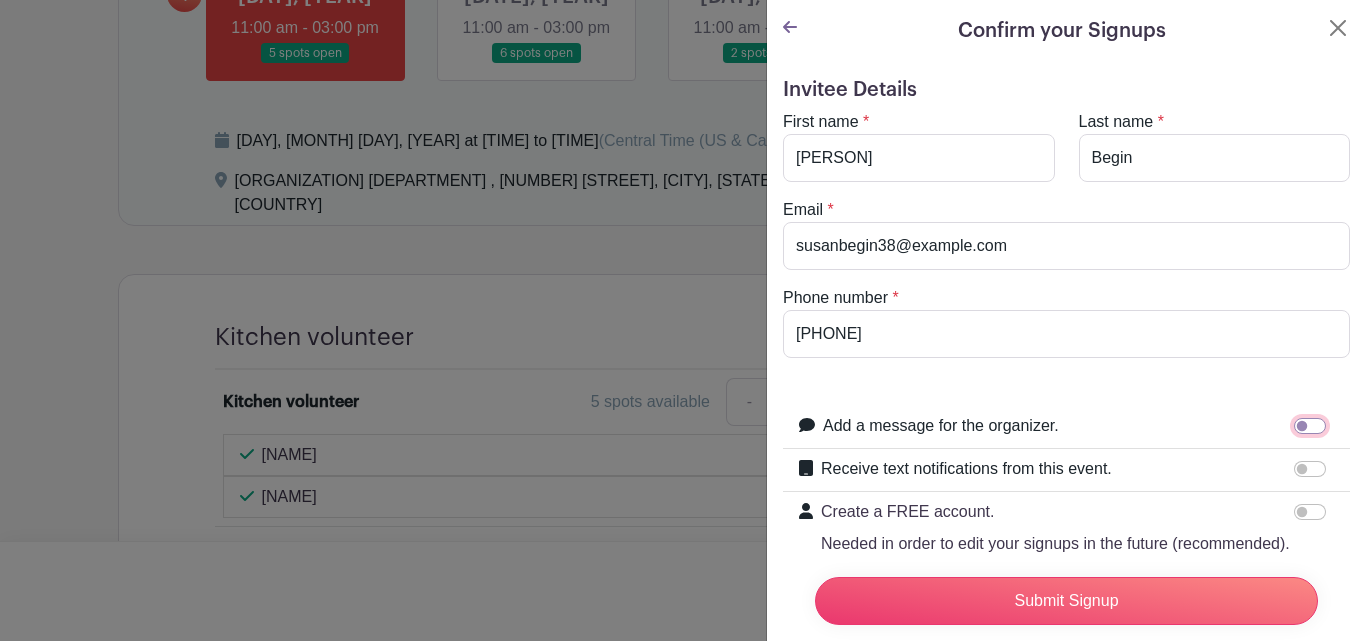 click on "Add a message for the organizer." at bounding box center (1310, 426) 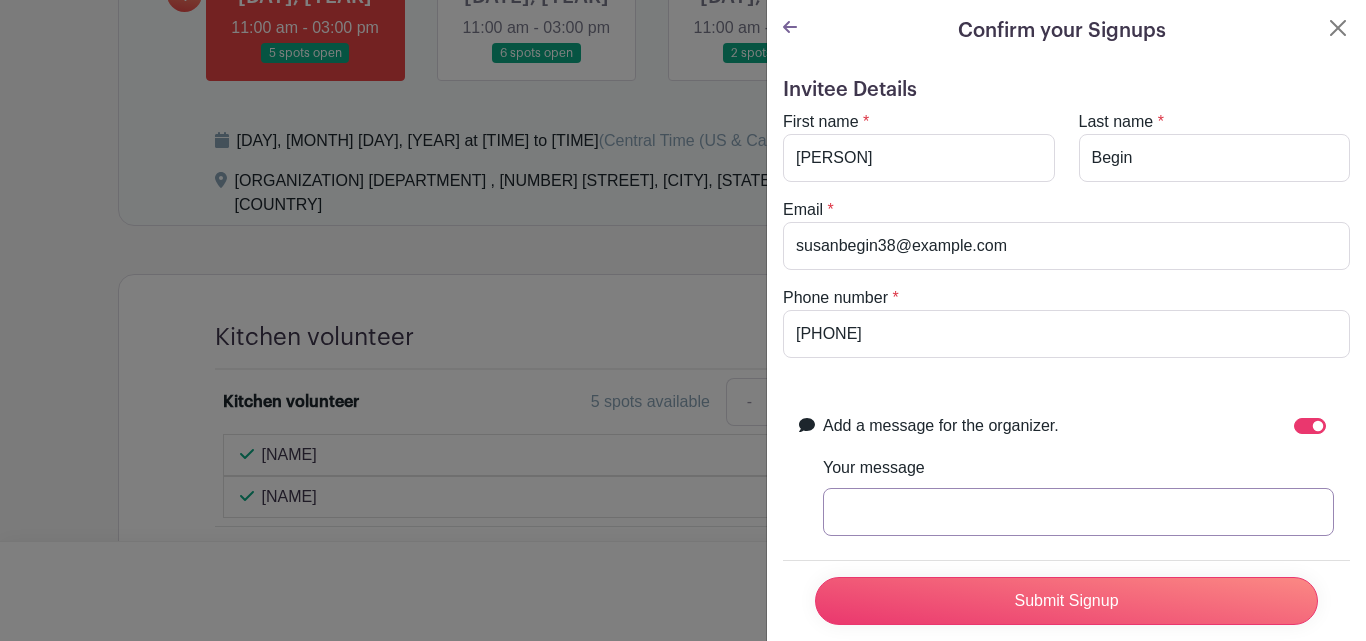 click on "Your message" at bounding box center (1078, 512) 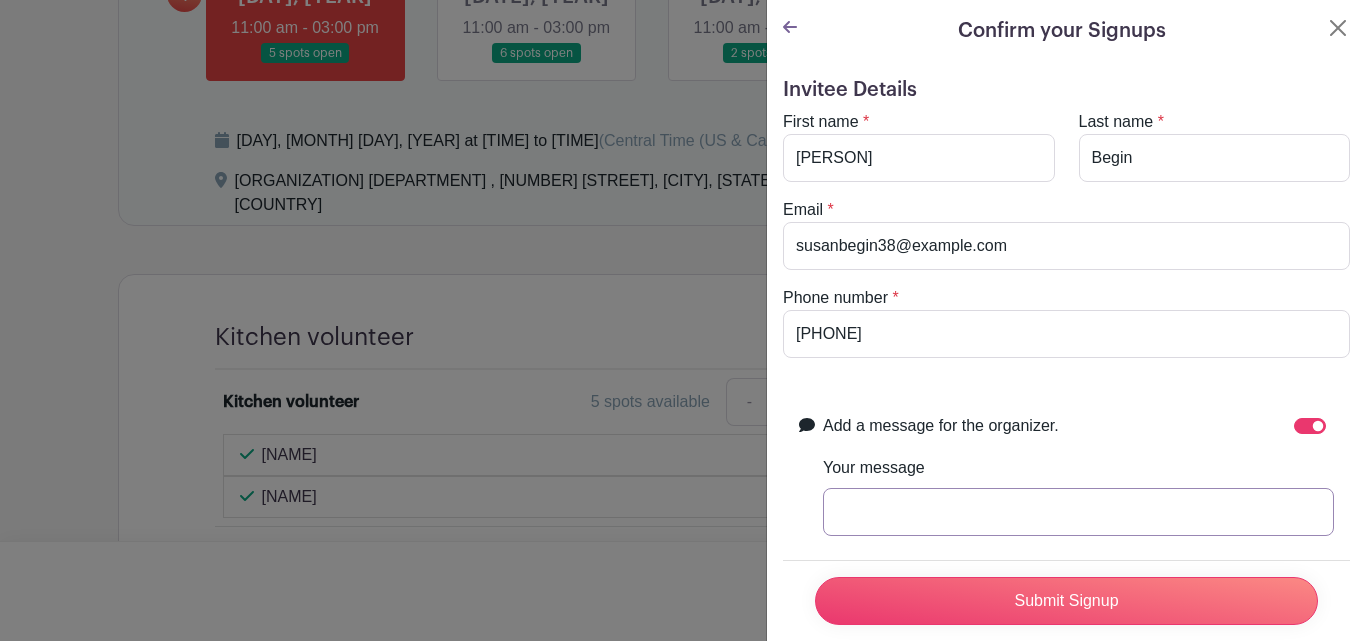 drag, startPoint x: 885, startPoint y: 505, endPoint x: 883, endPoint y: 525, distance: 20.09975 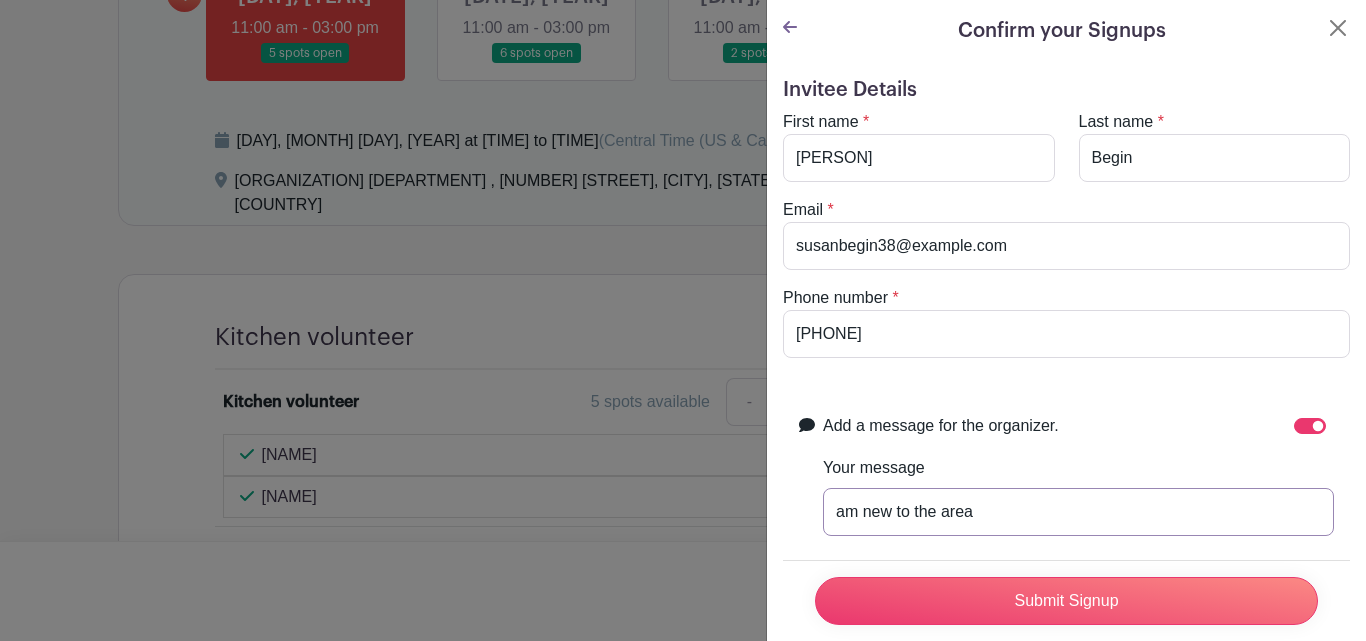 click on "am new to the area" at bounding box center [1078, 512] 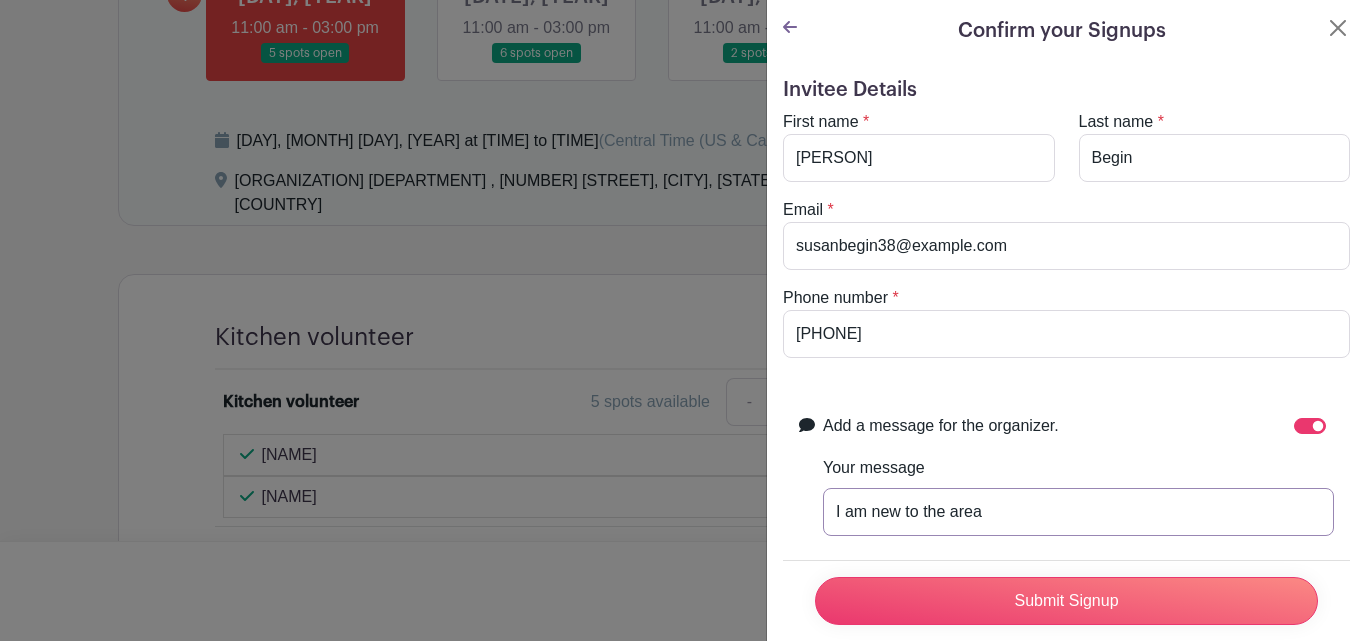 click on "I am new to the area" at bounding box center (1078, 512) 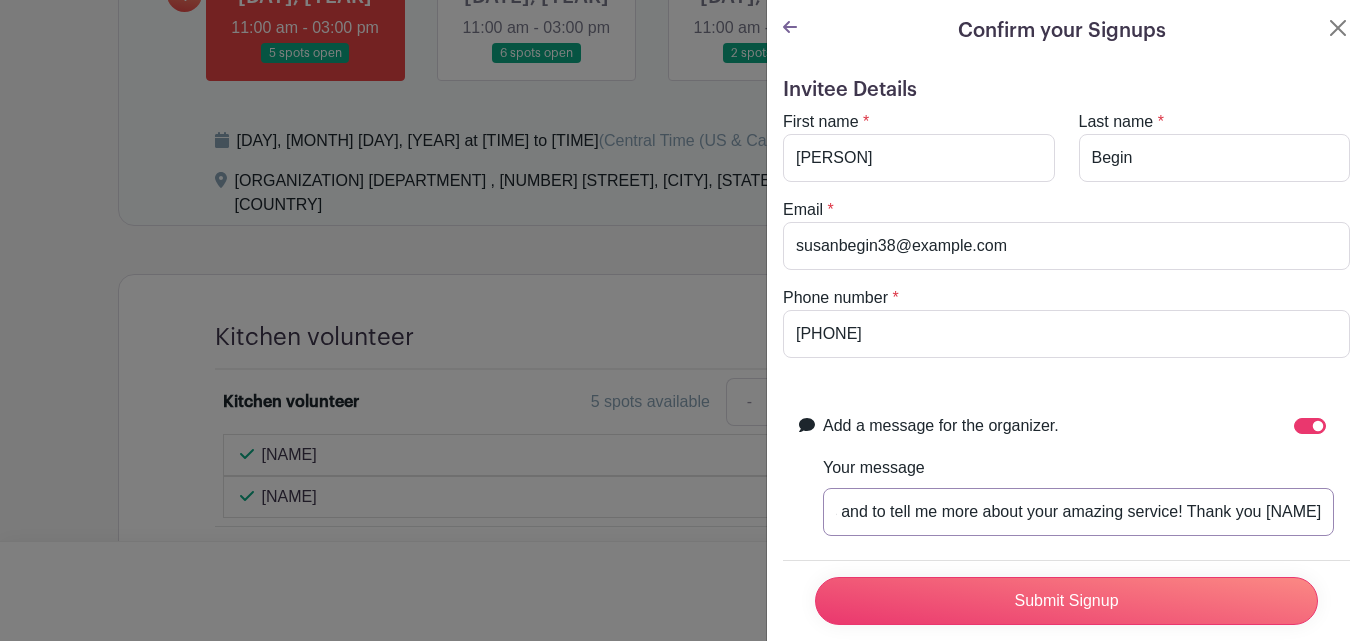scroll, scrollTop: 0, scrollLeft: 860, axis: horizontal 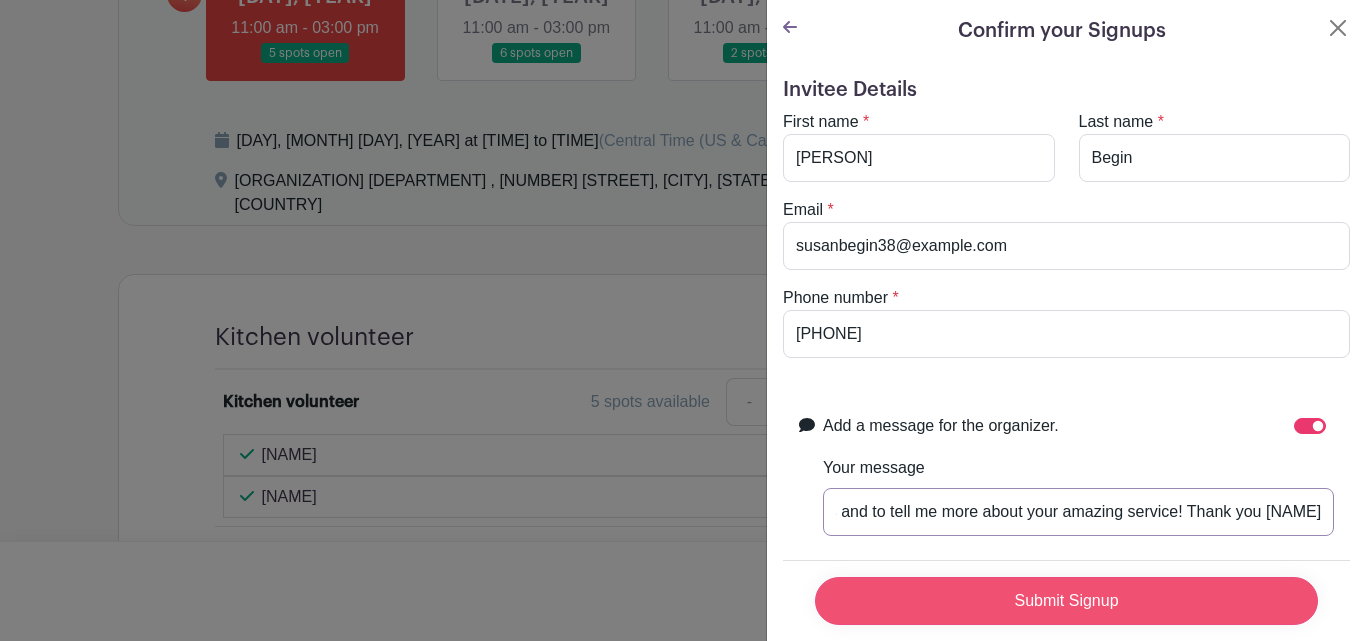 type on "I am new to the area and very excited to help you. I would like to request a phone call when you have time for directions and to tell me more about your amazing service! Thank you [NAME]" 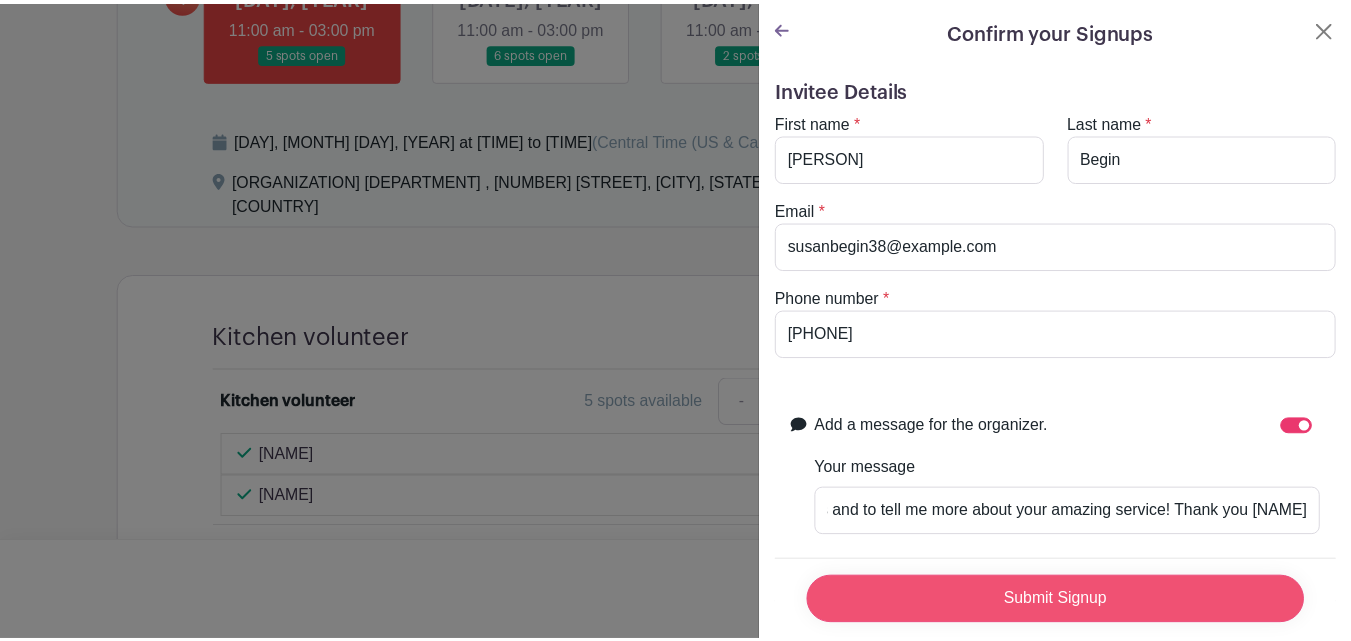 scroll, scrollTop: 0, scrollLeft: 0, axis: both 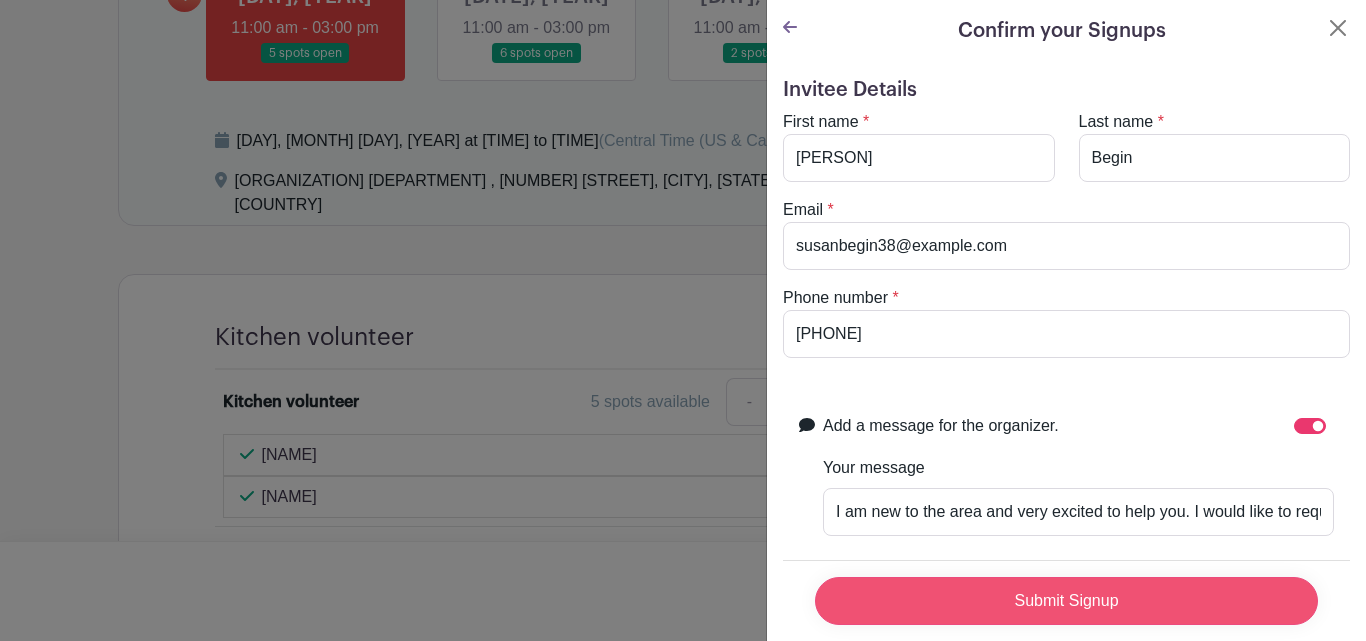 click on "Submit Signup" at bounding box center [1066, 601] 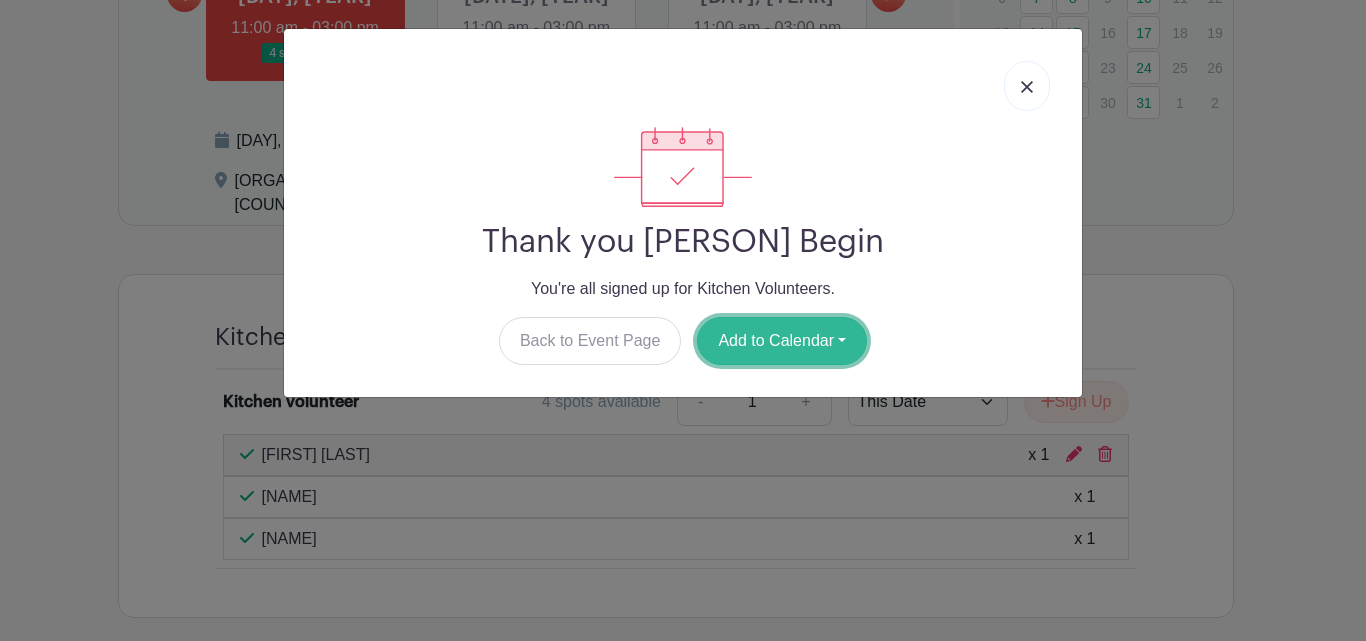 click on "Add to Calendar" at bounding box center [782, 341] 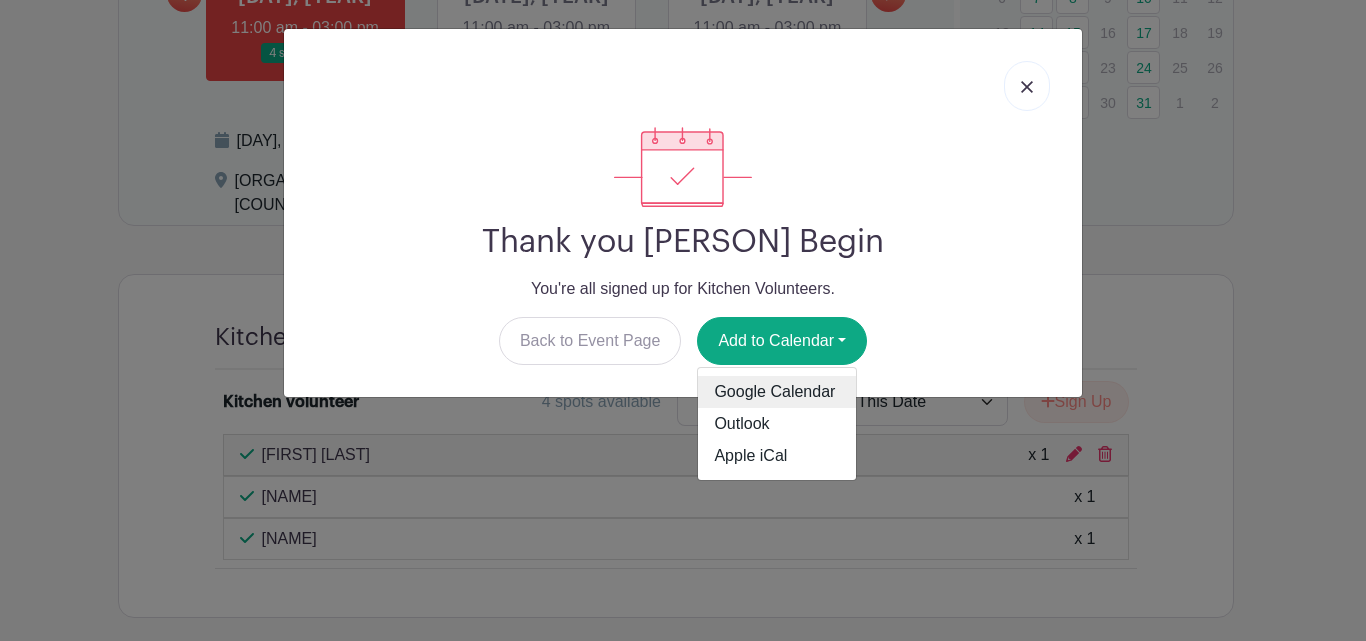click on "Google Calendar" at bounding box center (777, 392) 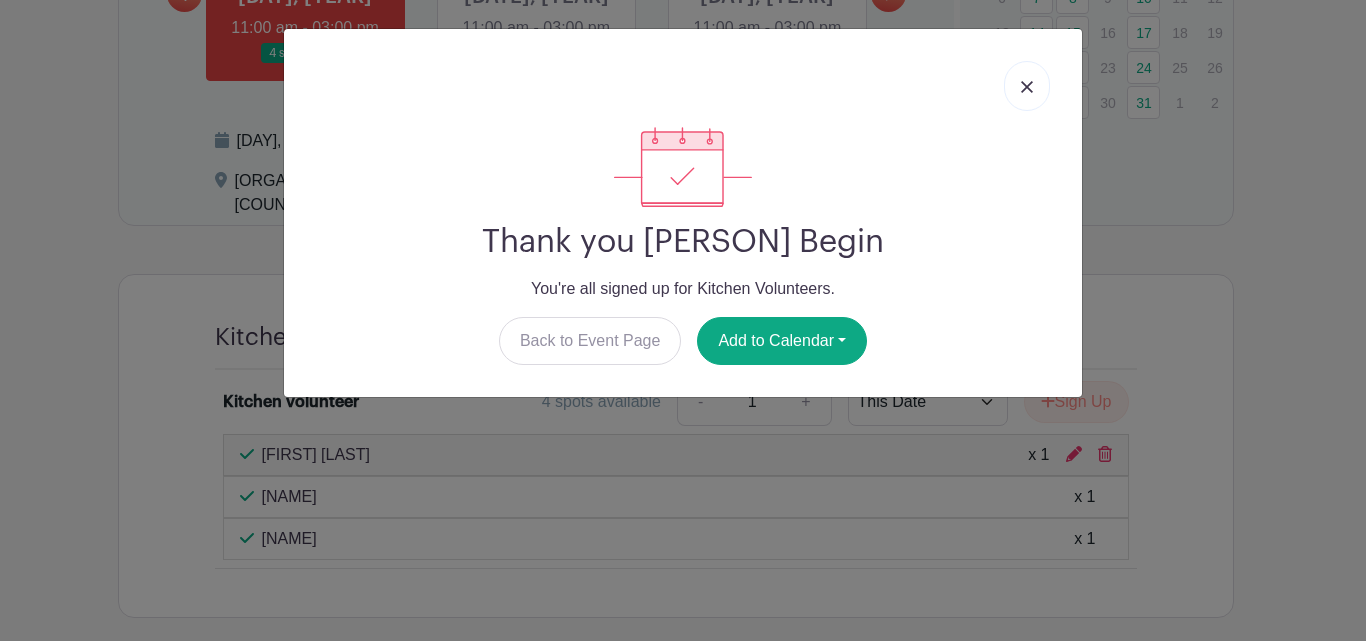 click at bounding box center (1027, 87) 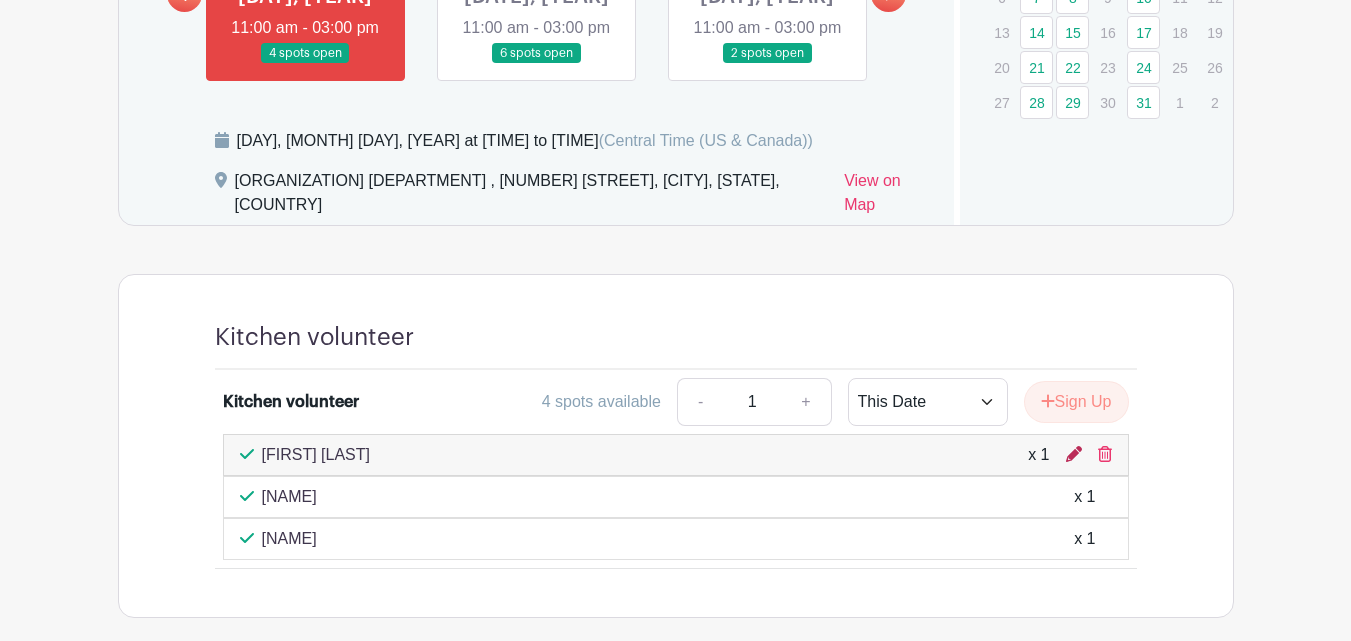 click at bounding box center [1074, 454] 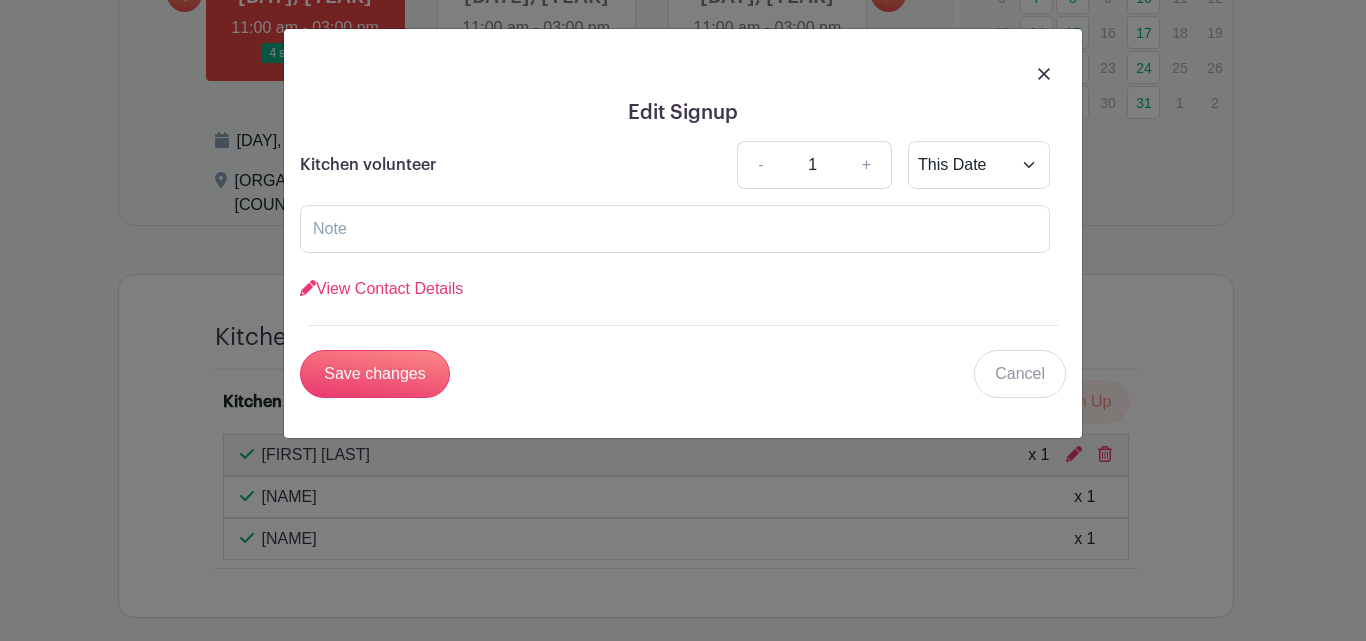 click at bounding box center (683, 73) 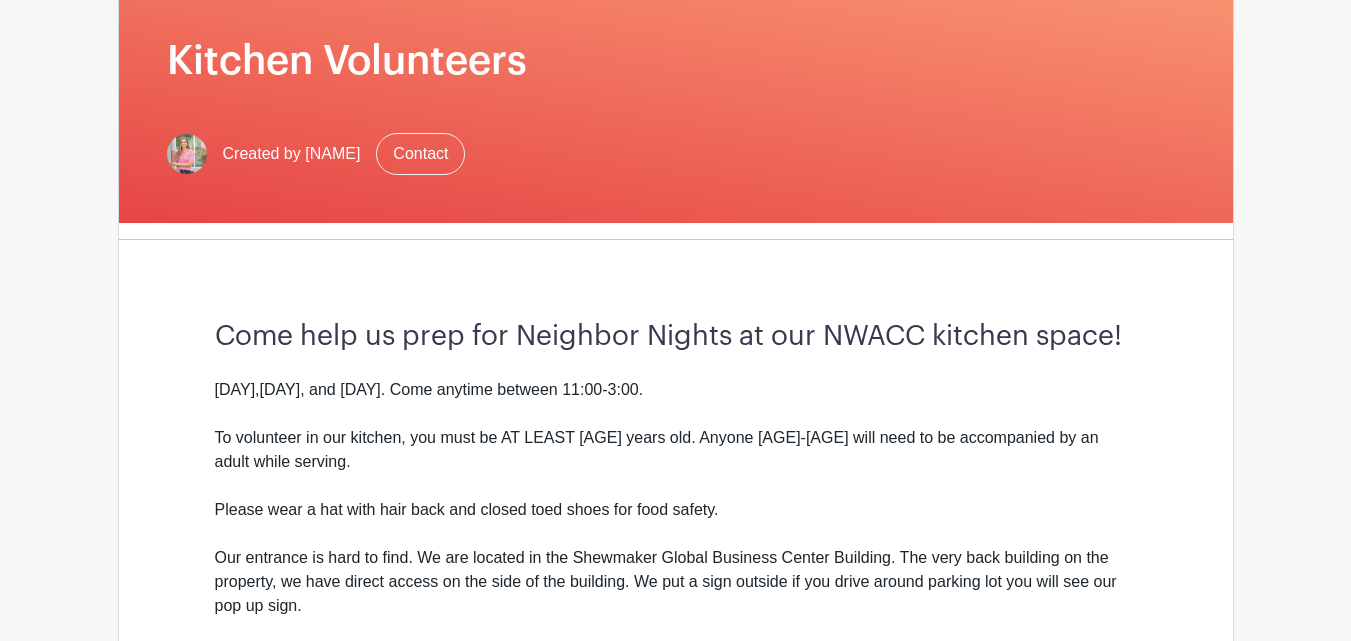 scroll, scrollTop: 100, scrollLeft: 0, axis: vertical 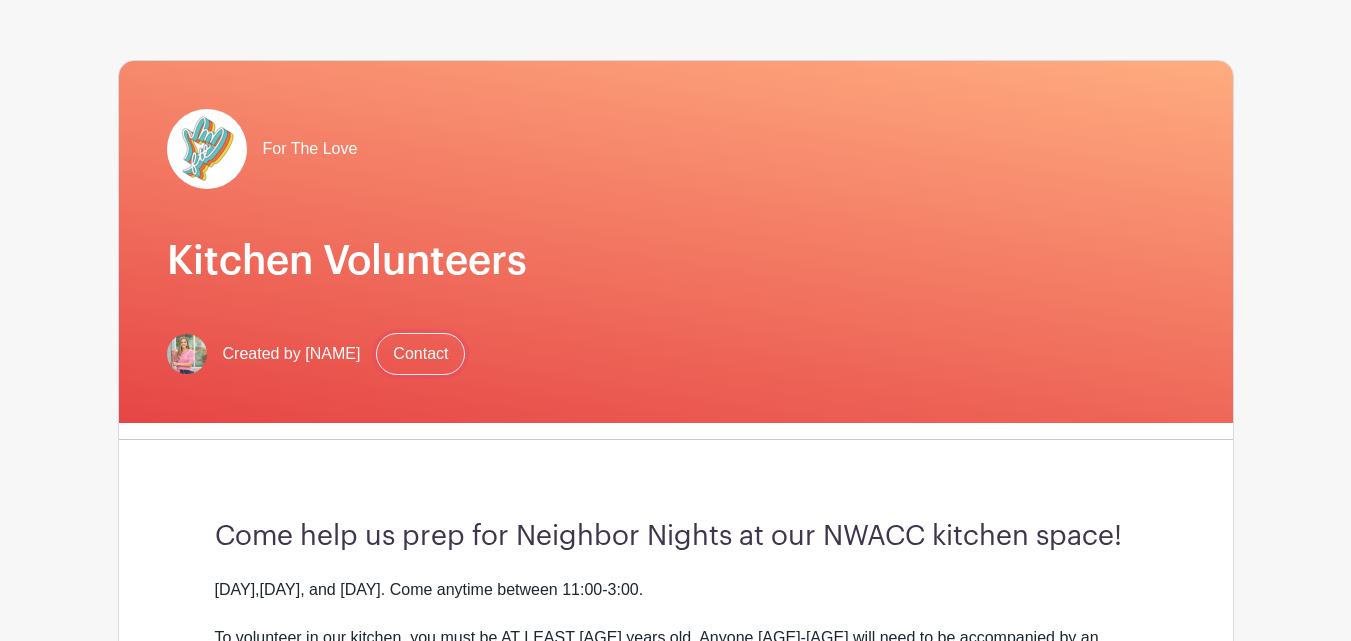 click on "Contact" at bounding box center [420, 354] 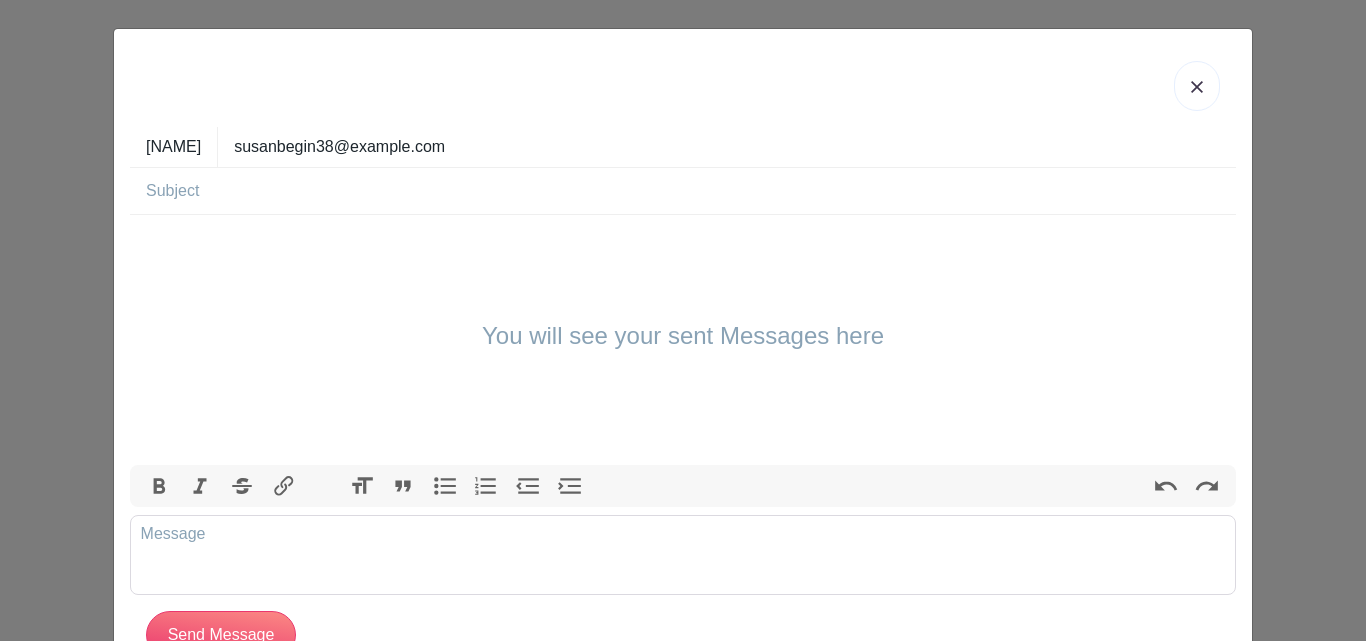 click at bounding box center [1197, 87] 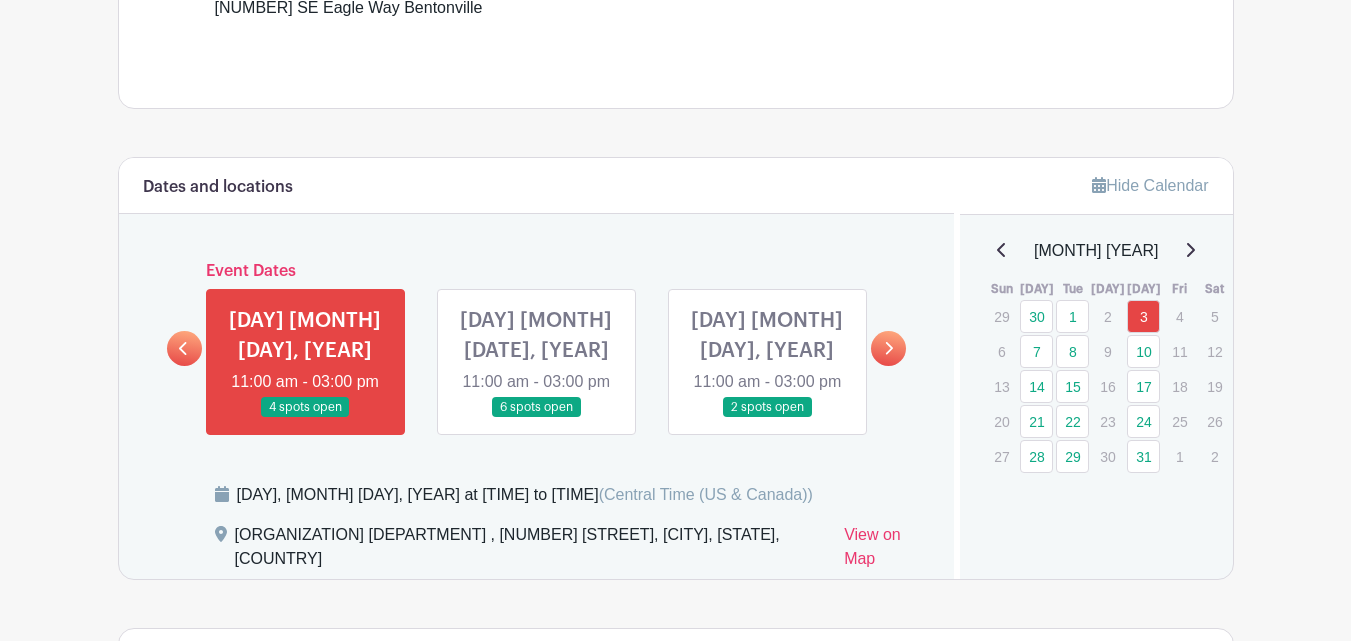 scroll, scrollTop: 1078, scrollLeft: 0, axis: vertical 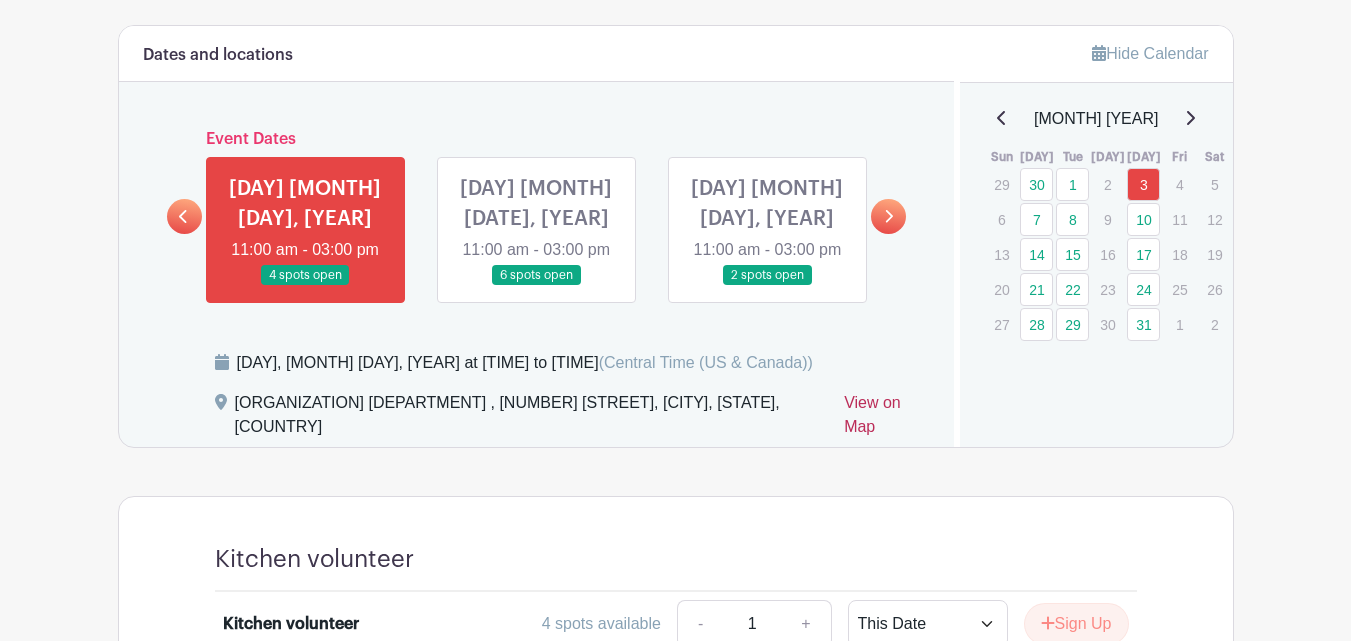 click on "View on Map" at bounding box center (887, 419) 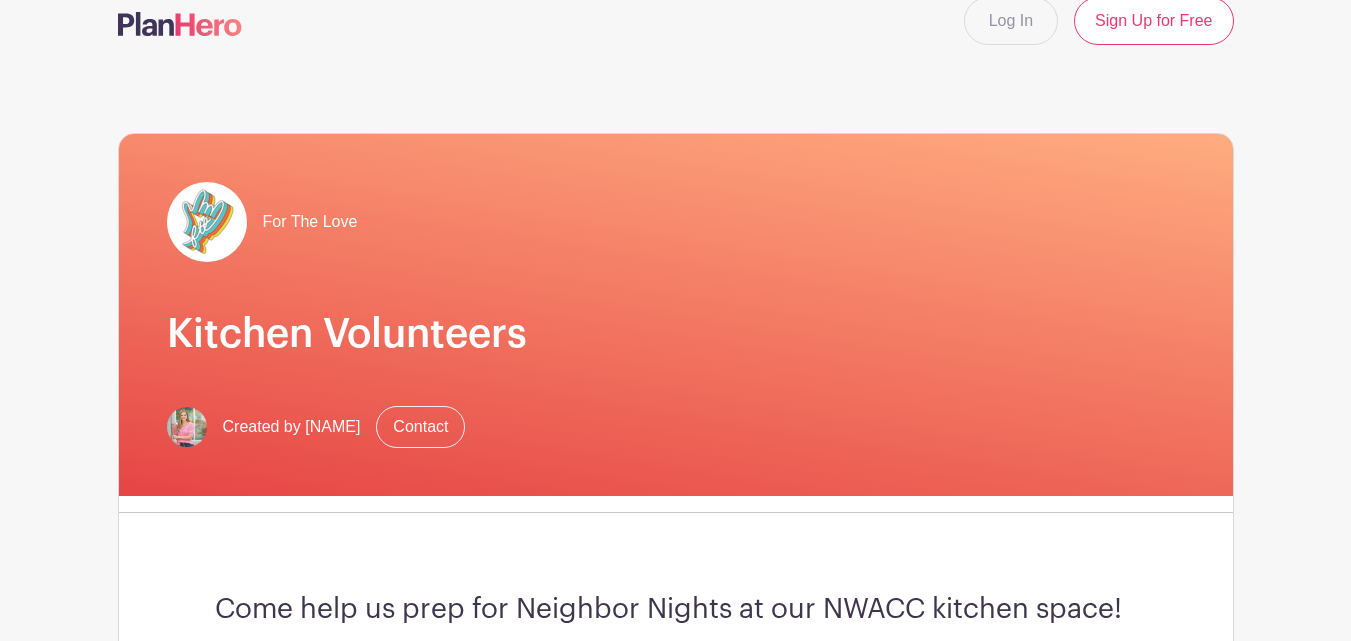 scroll, scrollTop: 0, scrollLeft: 0, axis: both 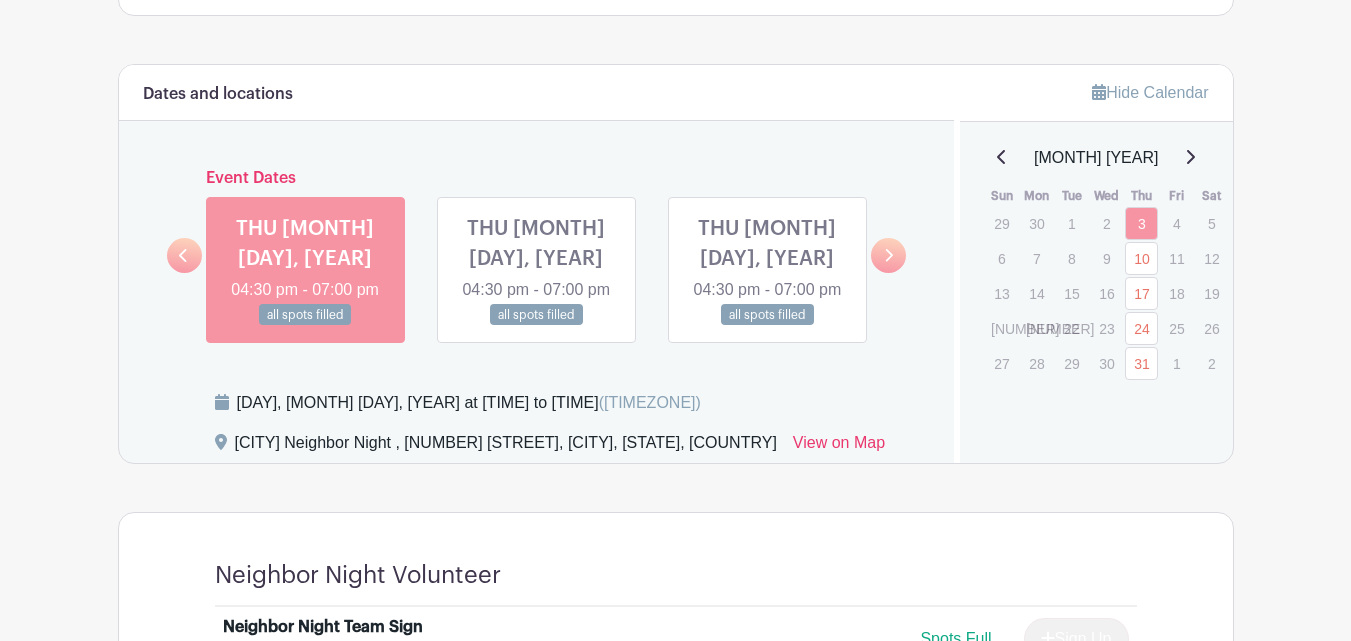 click at bounding box center [888, 255] 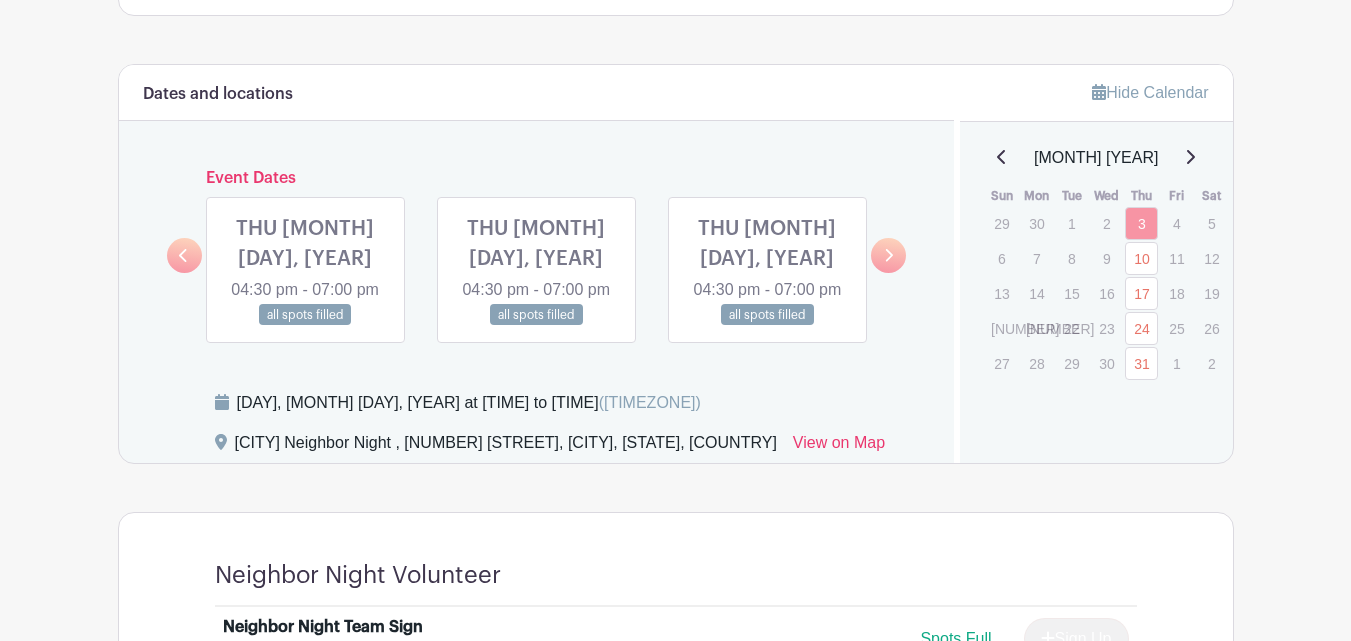 click at bounding box center [888, 255] 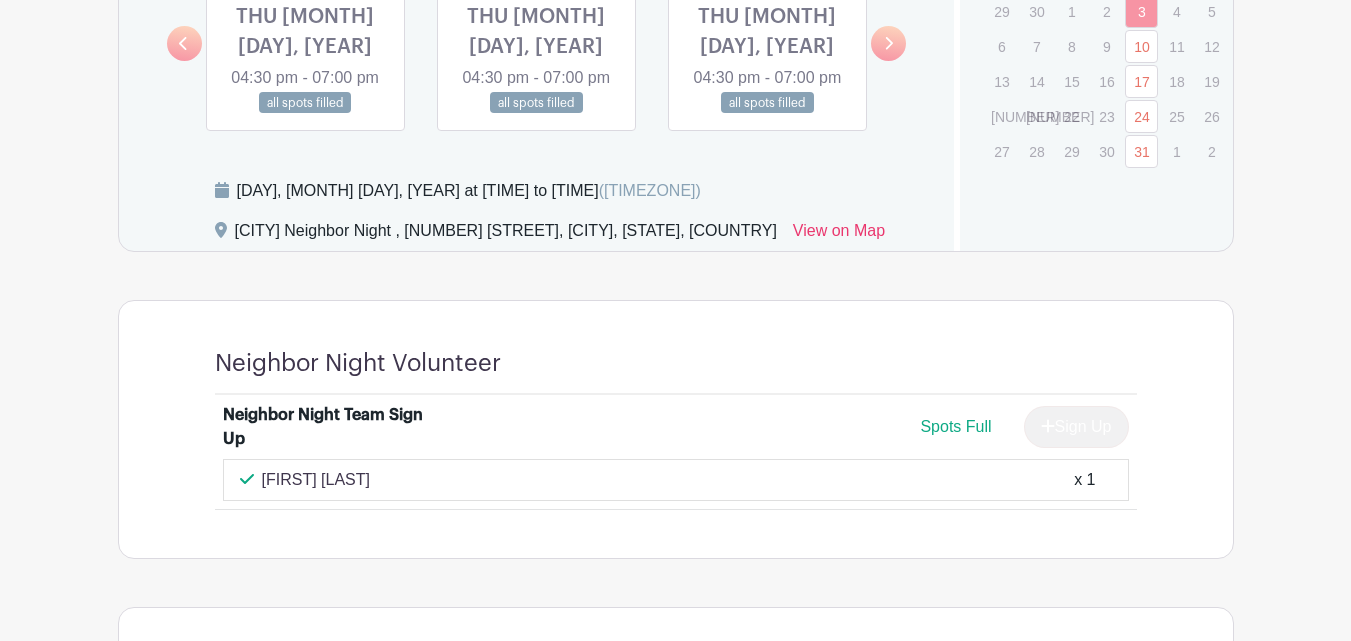 scroll, scrollTop: 1279, scrollLeft: 0, axis: vertical 